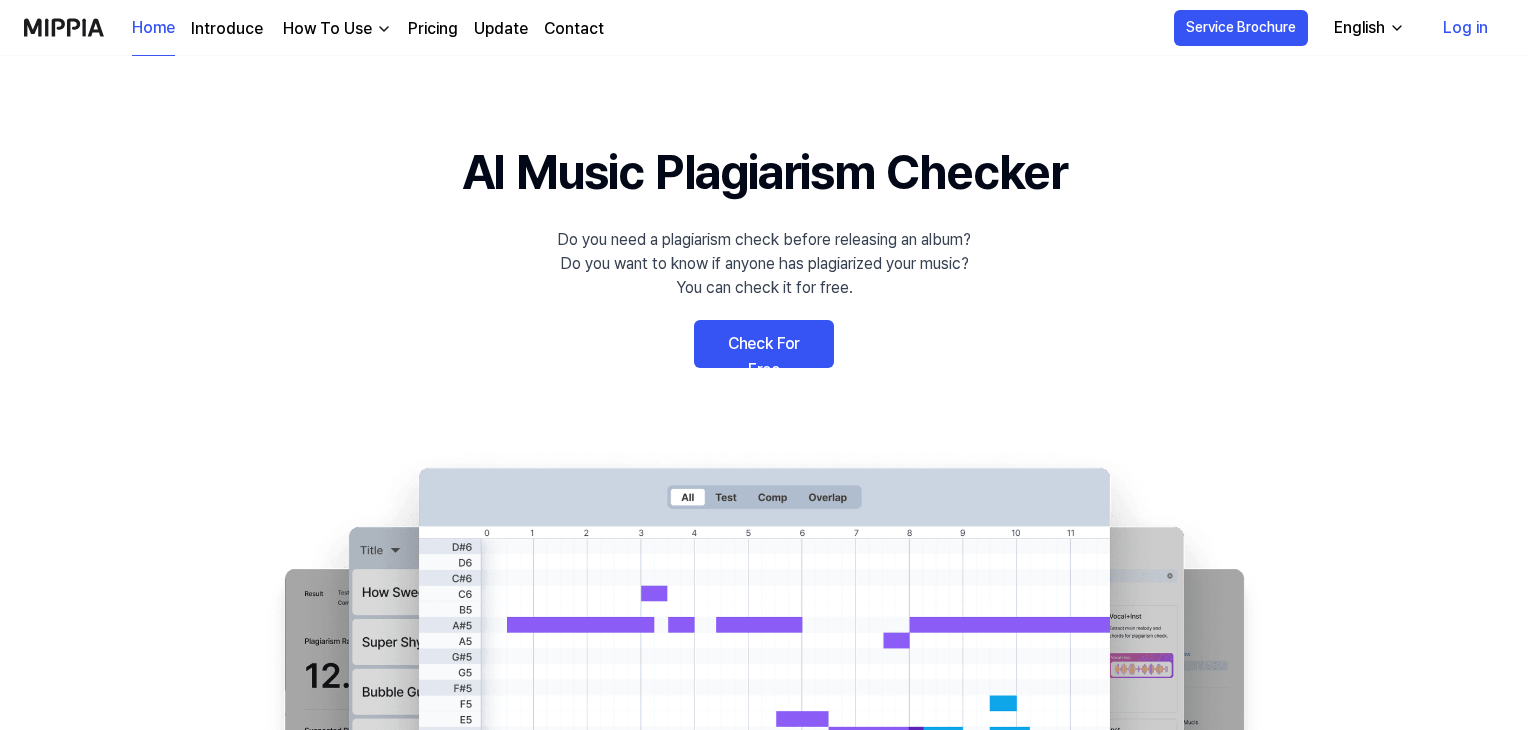 scroll, scrollTop: 0, scrollLeft: 0, axis: both 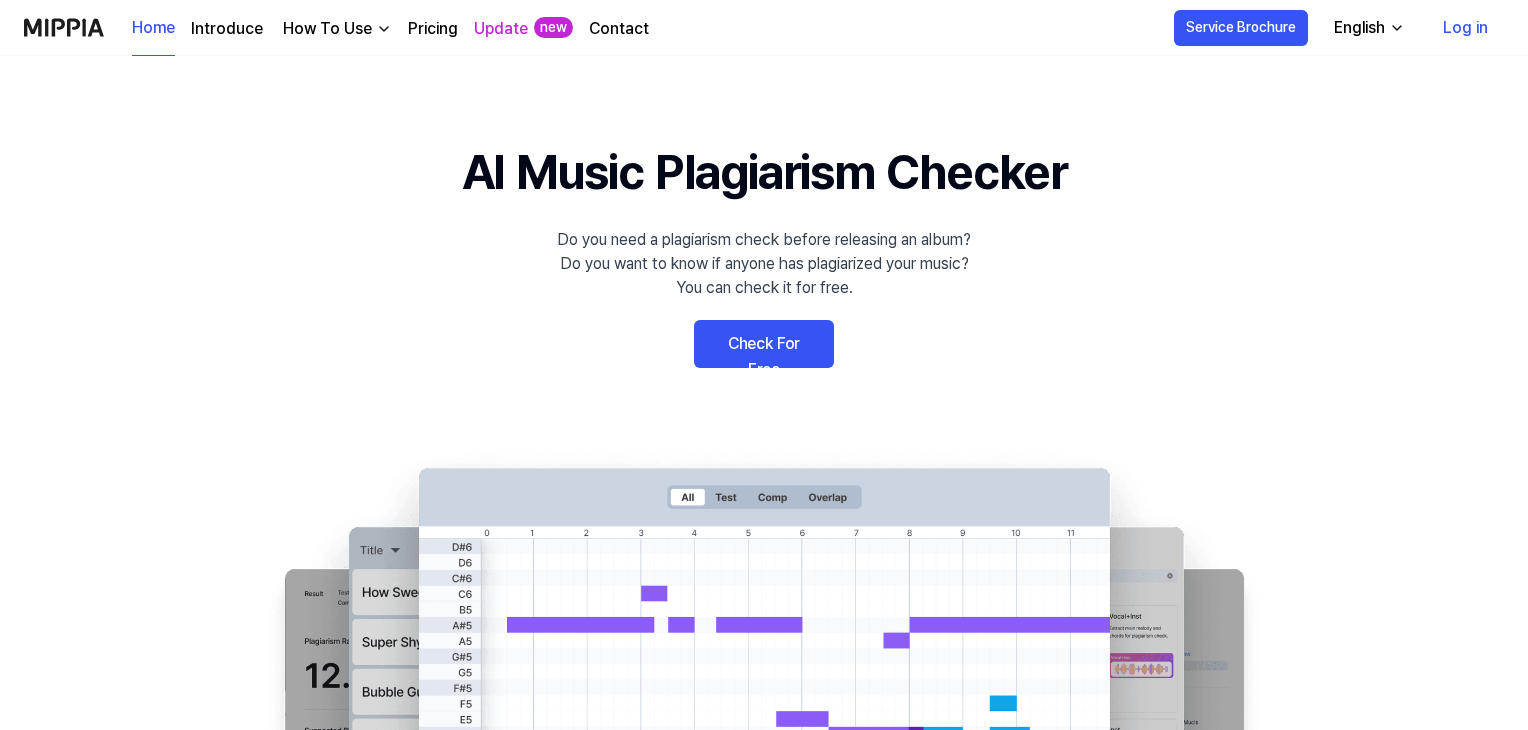 click on "Check For Free" at bounding box center [764, 344] 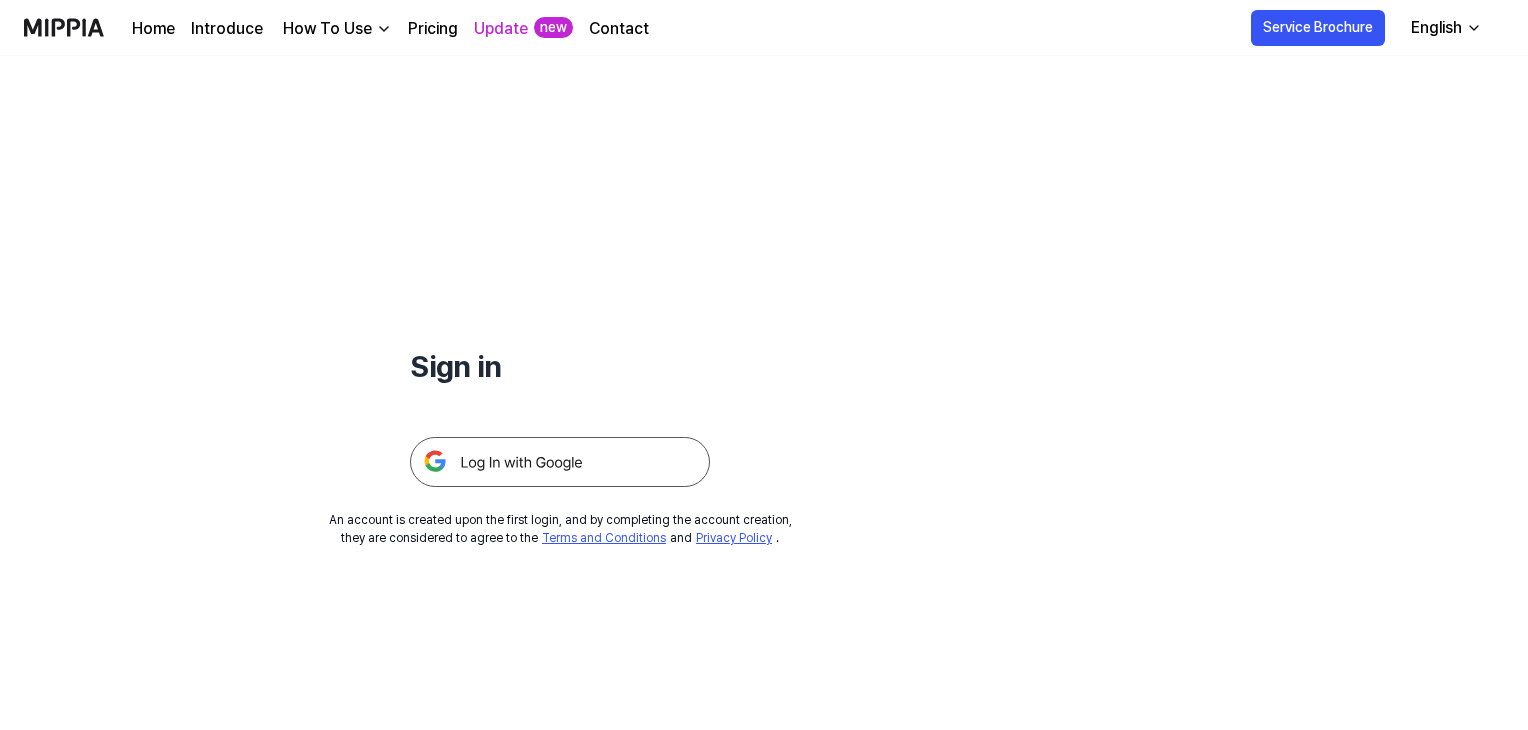 click at bounding box center (560, 462) 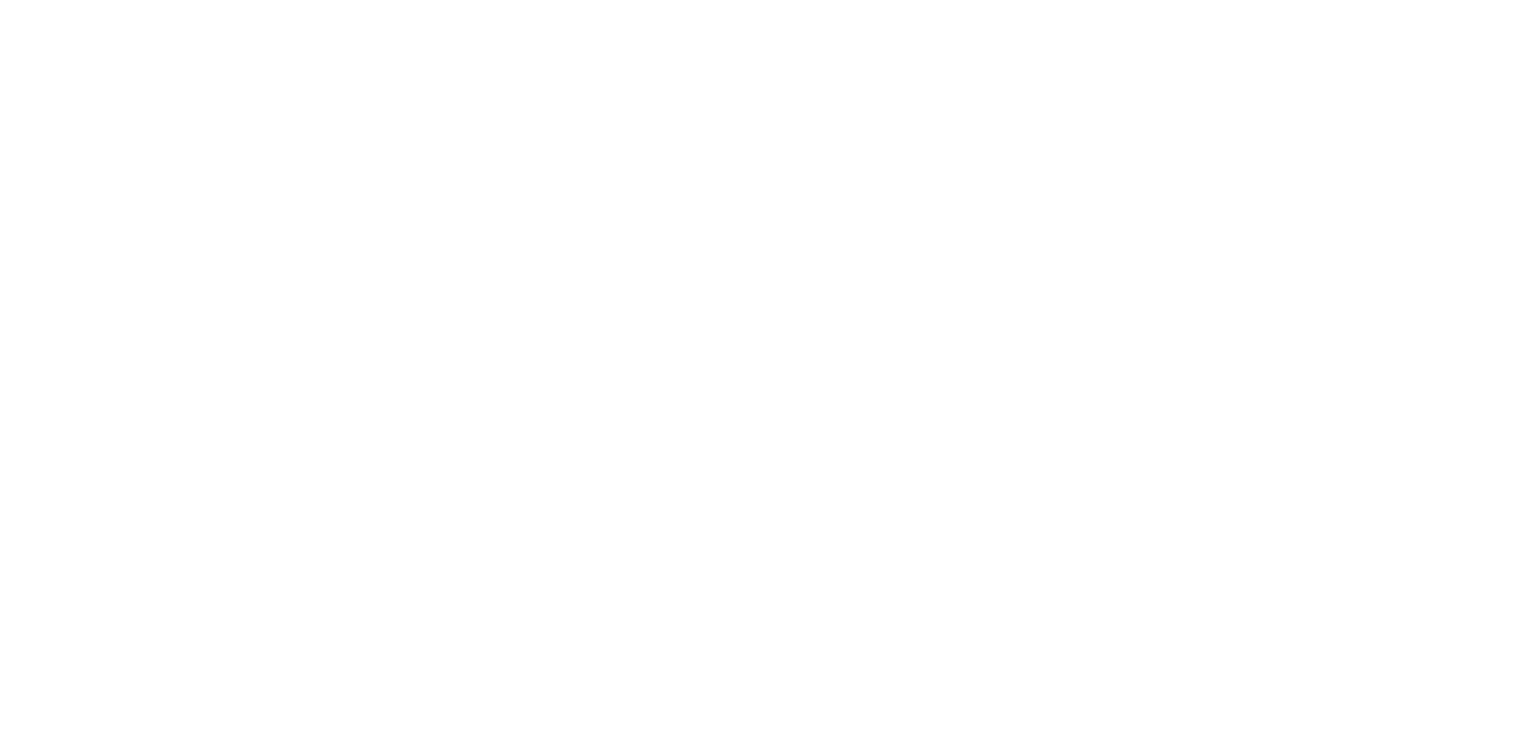 scroll, scrollTop: 0, scrollLeft: 0, axis: both 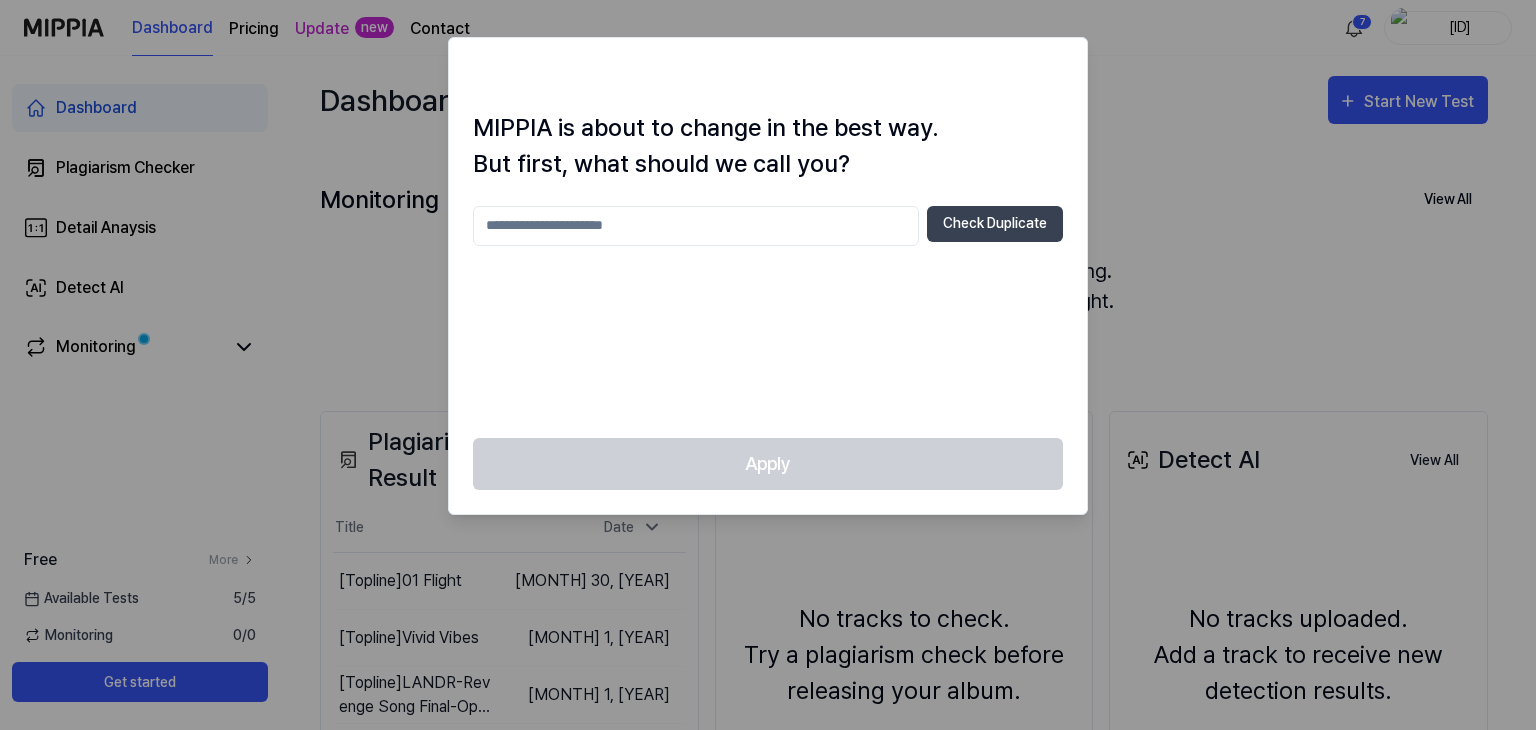 click at bounding box center (696, 226) 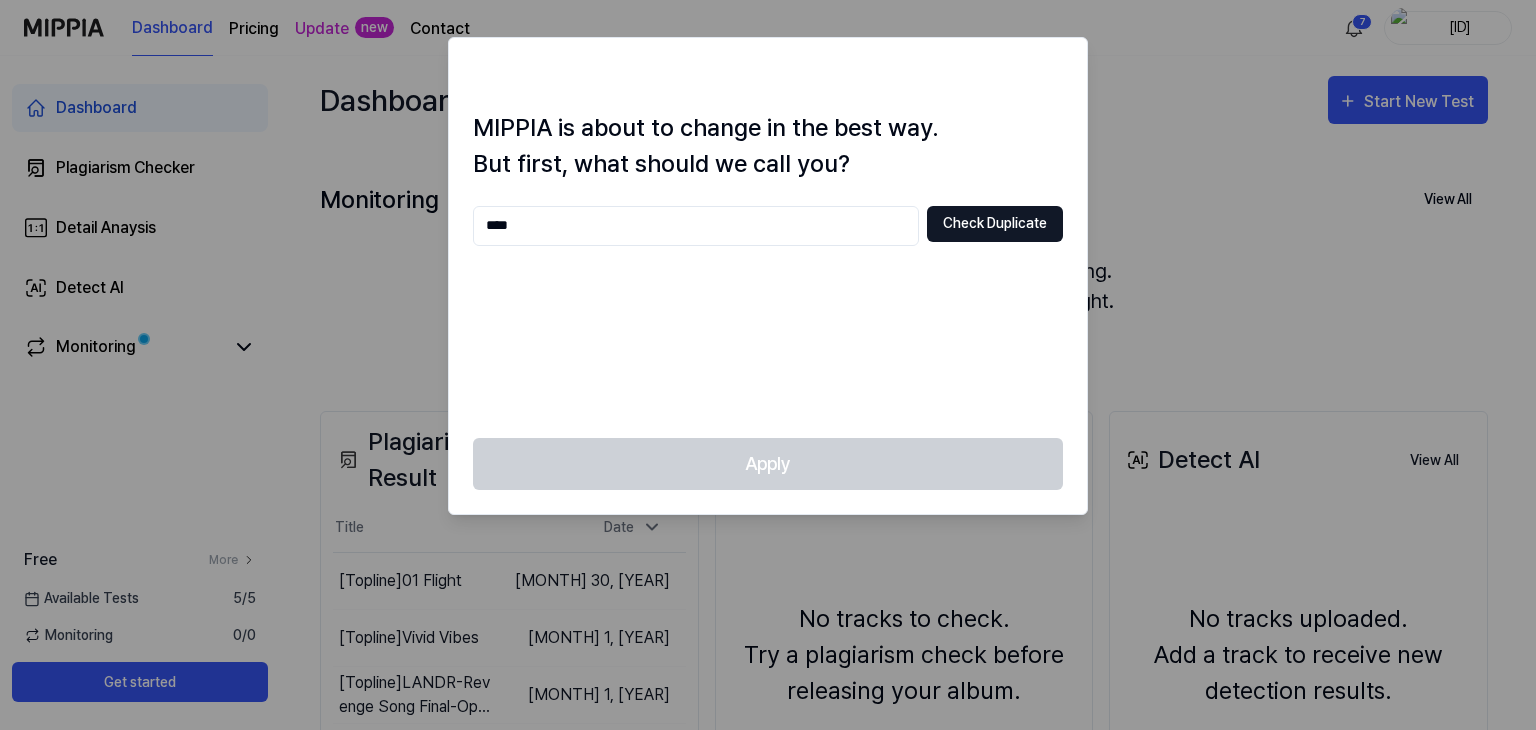 type on "****" 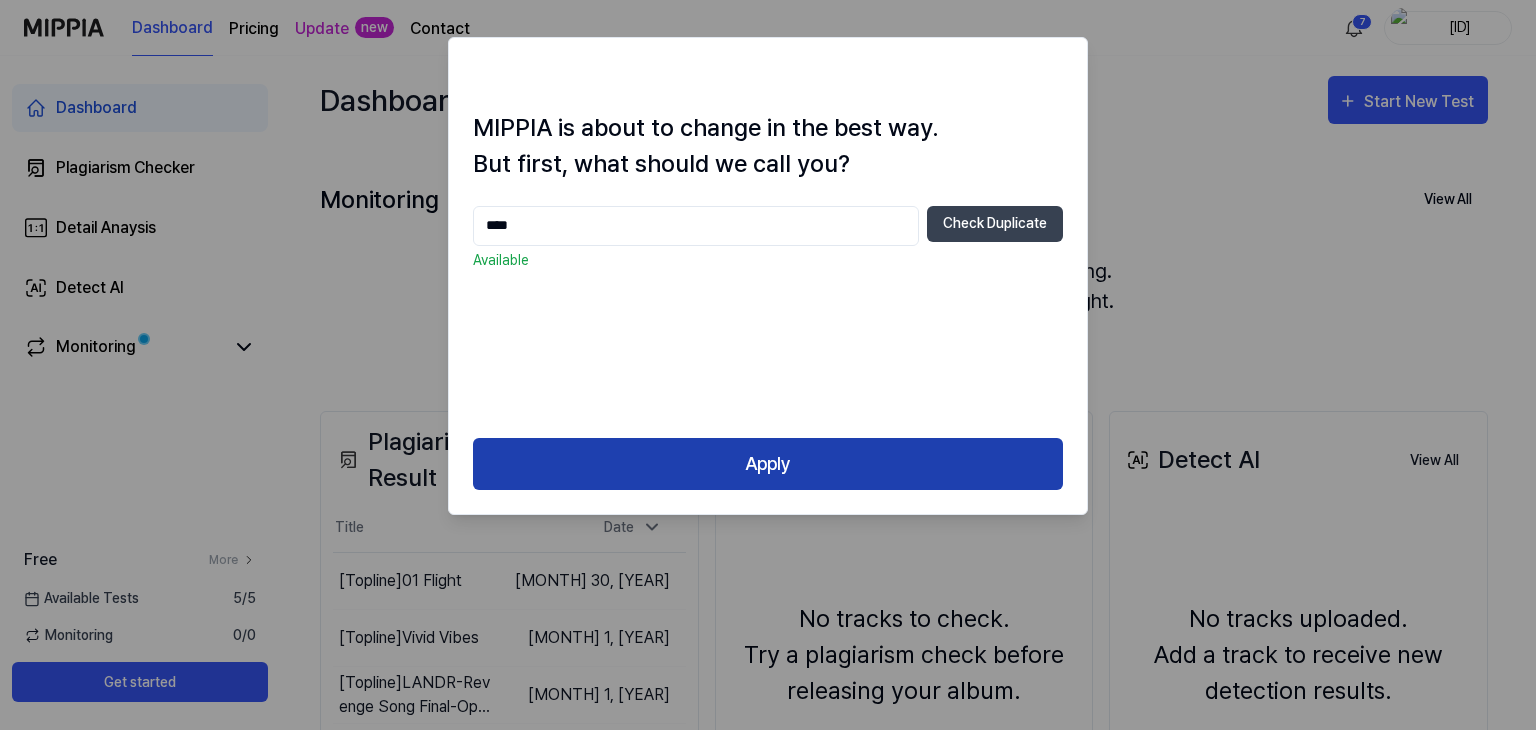click on "Apply" at bounding box center [768, 464] 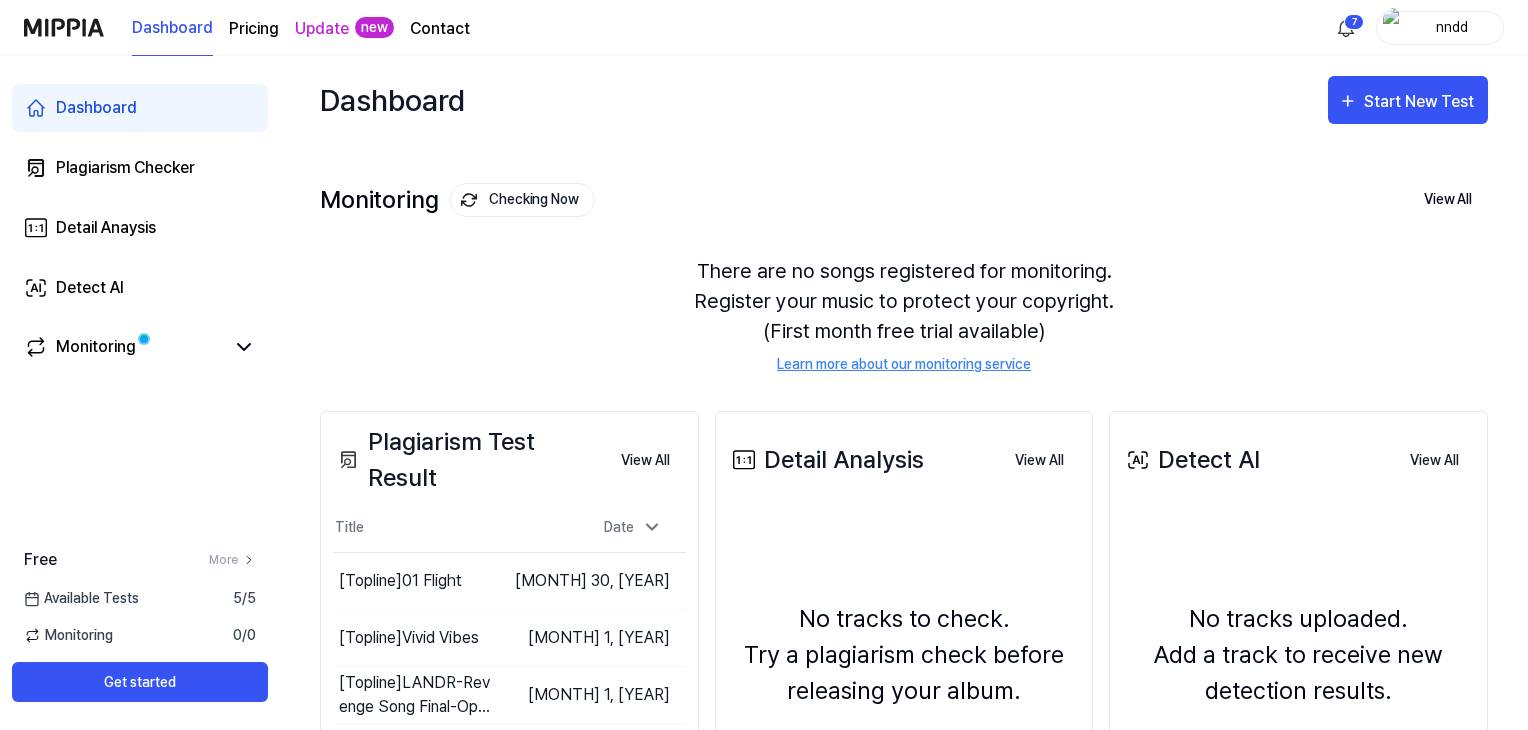 scroll, scrollTop: 52, scrollLeft: 0, axis: vertical 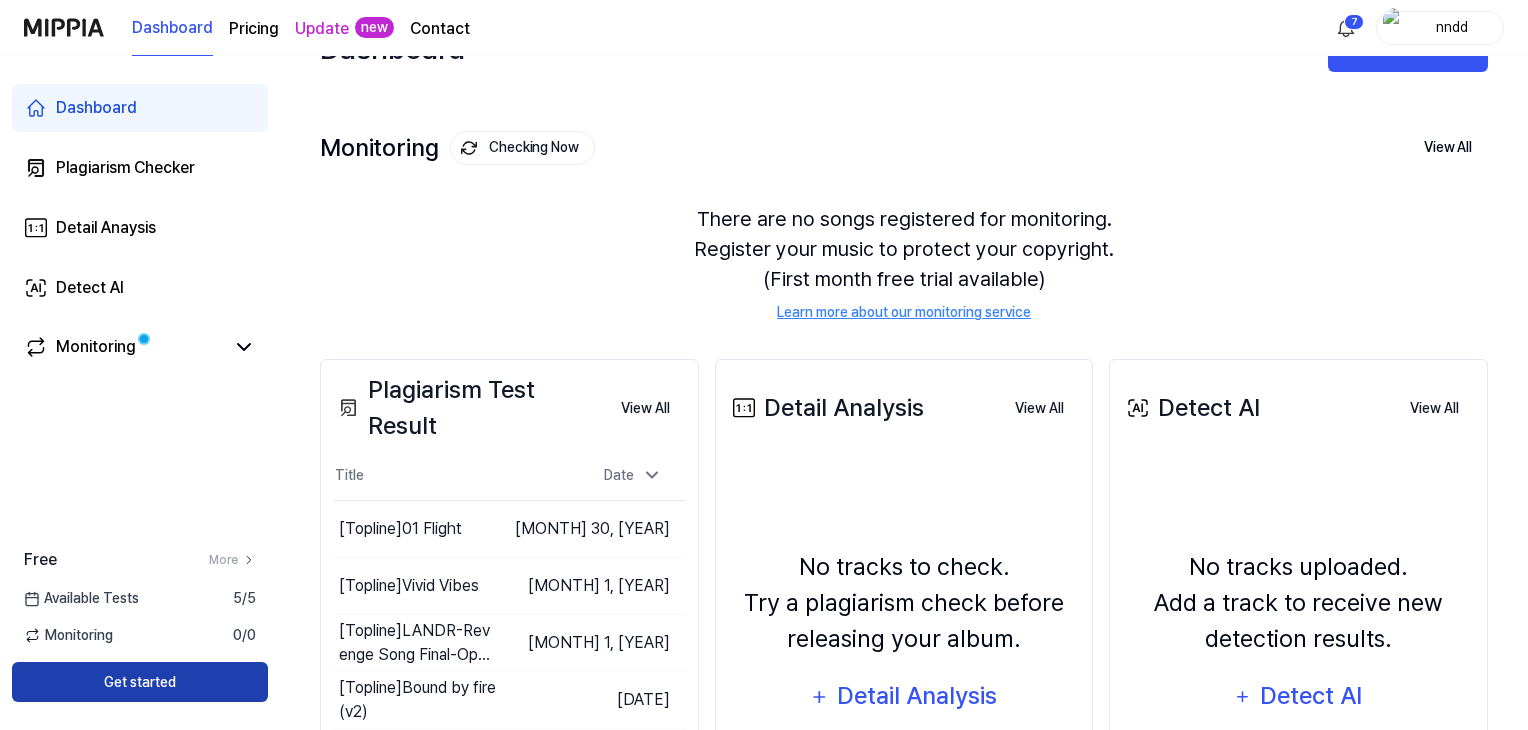 click on "Get started" at bounding box center (140, 682) 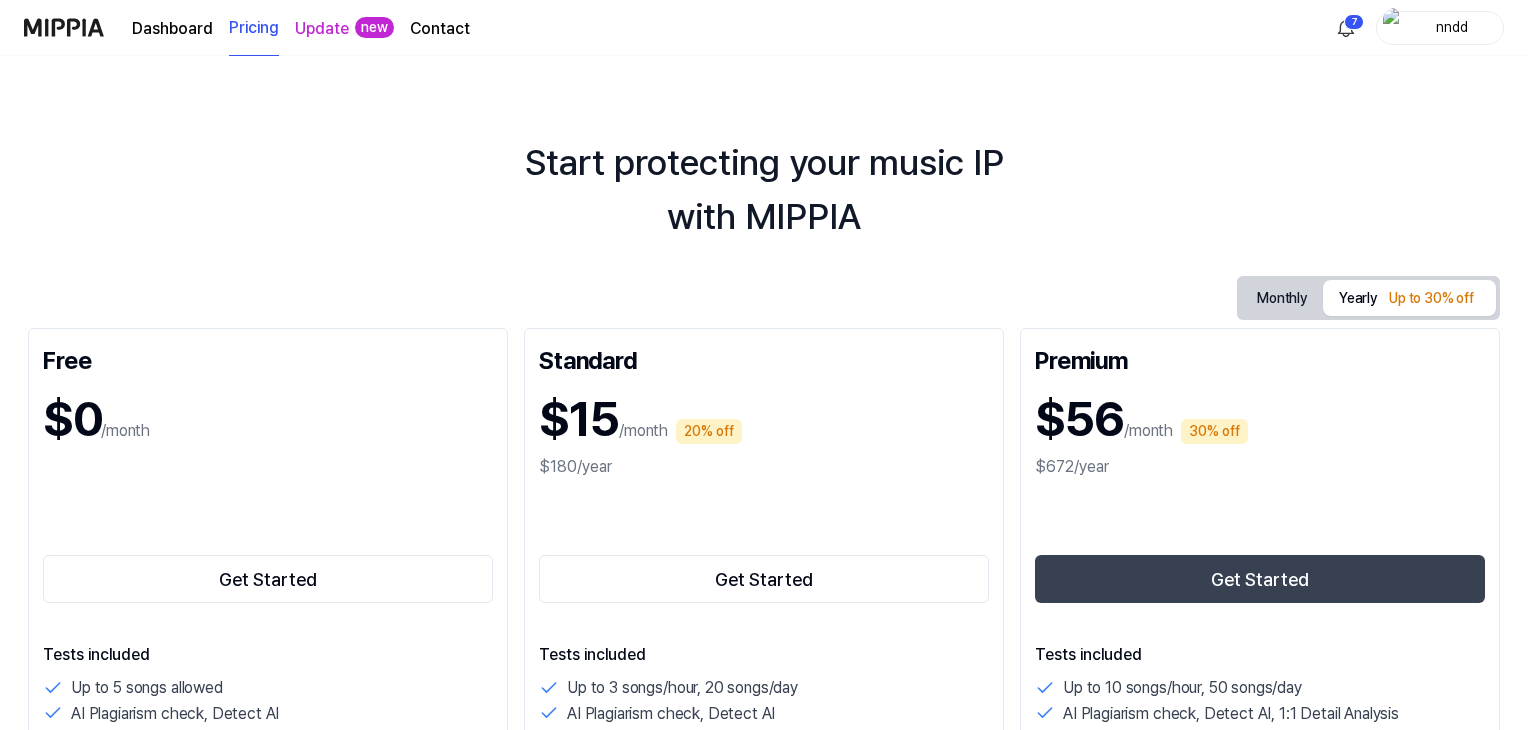 click at bounding box center [64, 27] 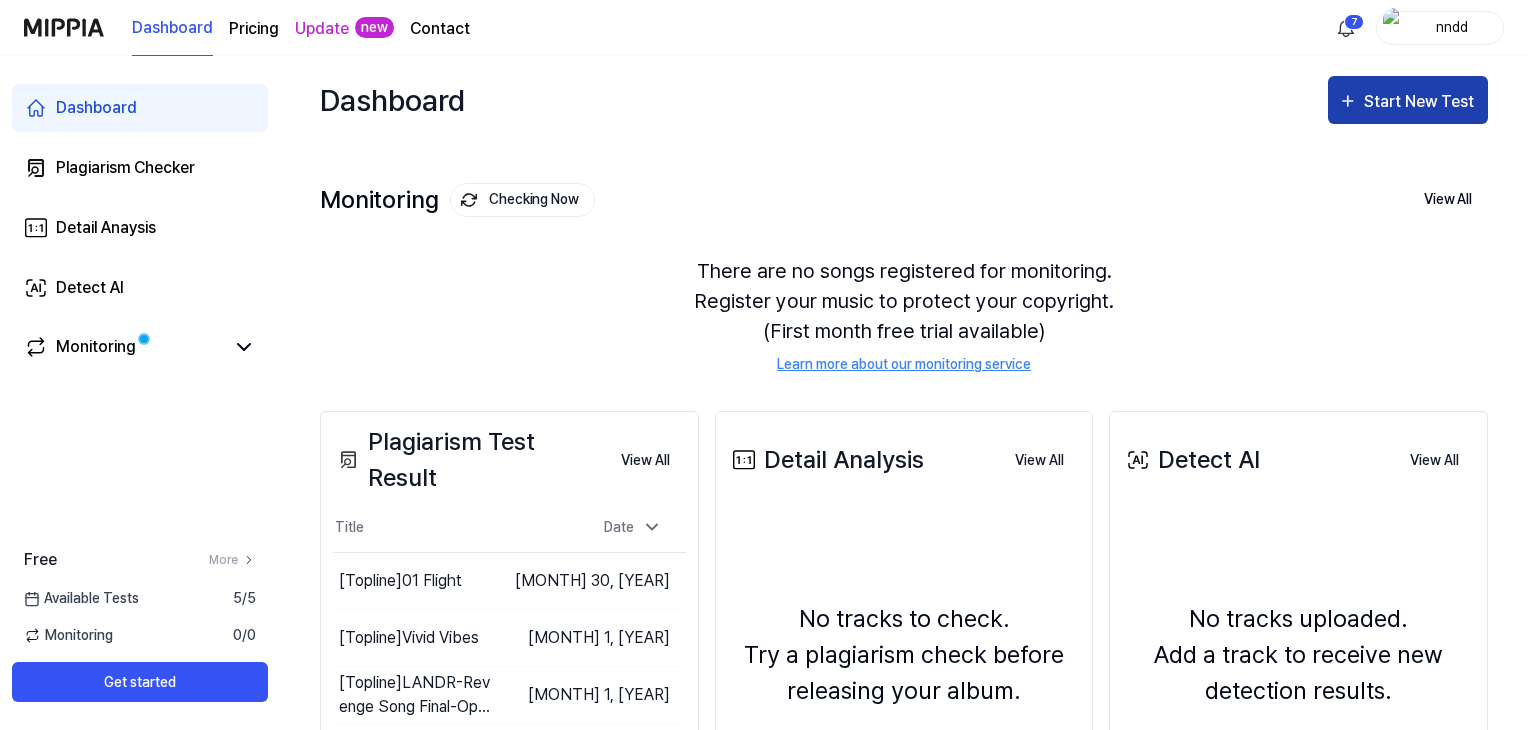 click on "Start New Test" at bounding box center [1421, 102] 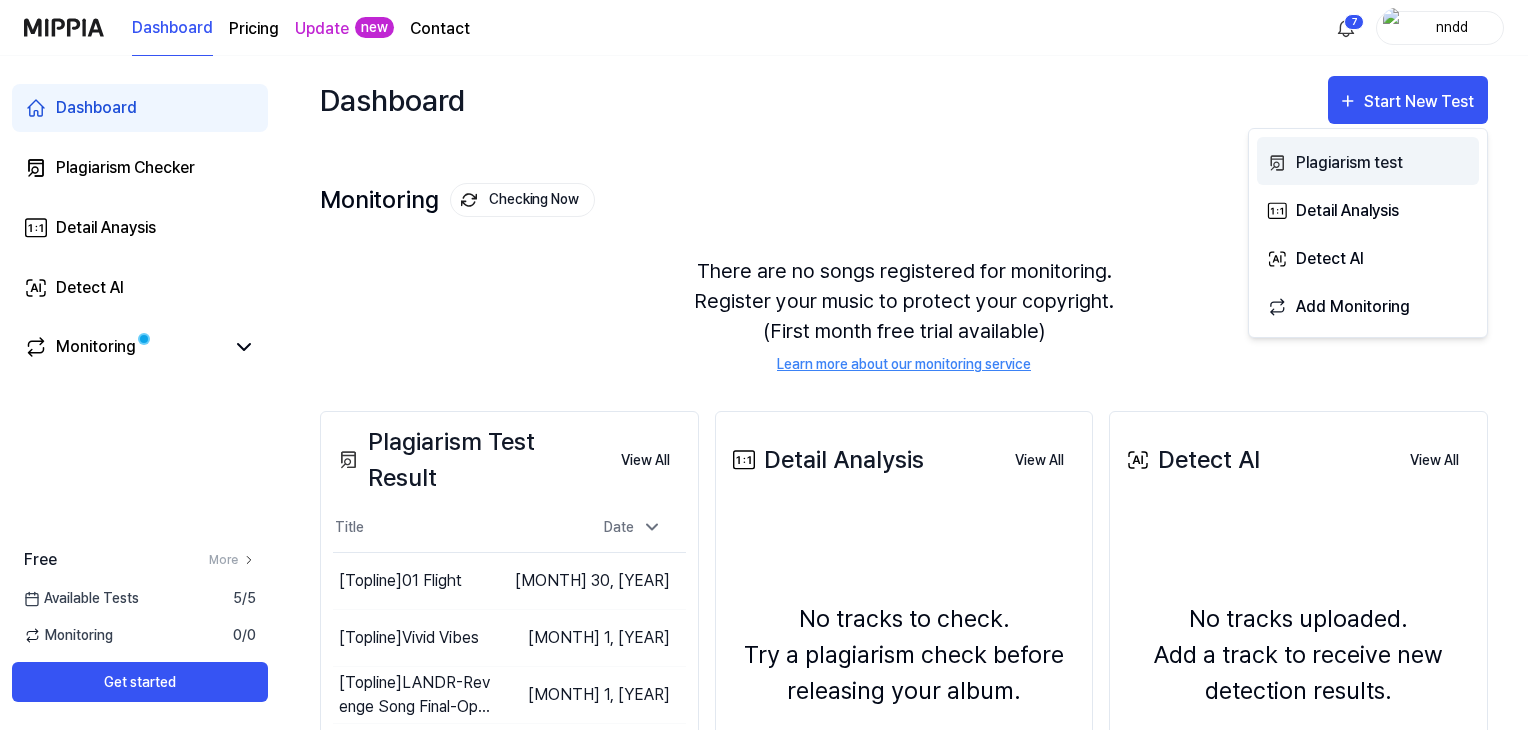 click on "Plagiarism test" at bounding box center (1383, 163) 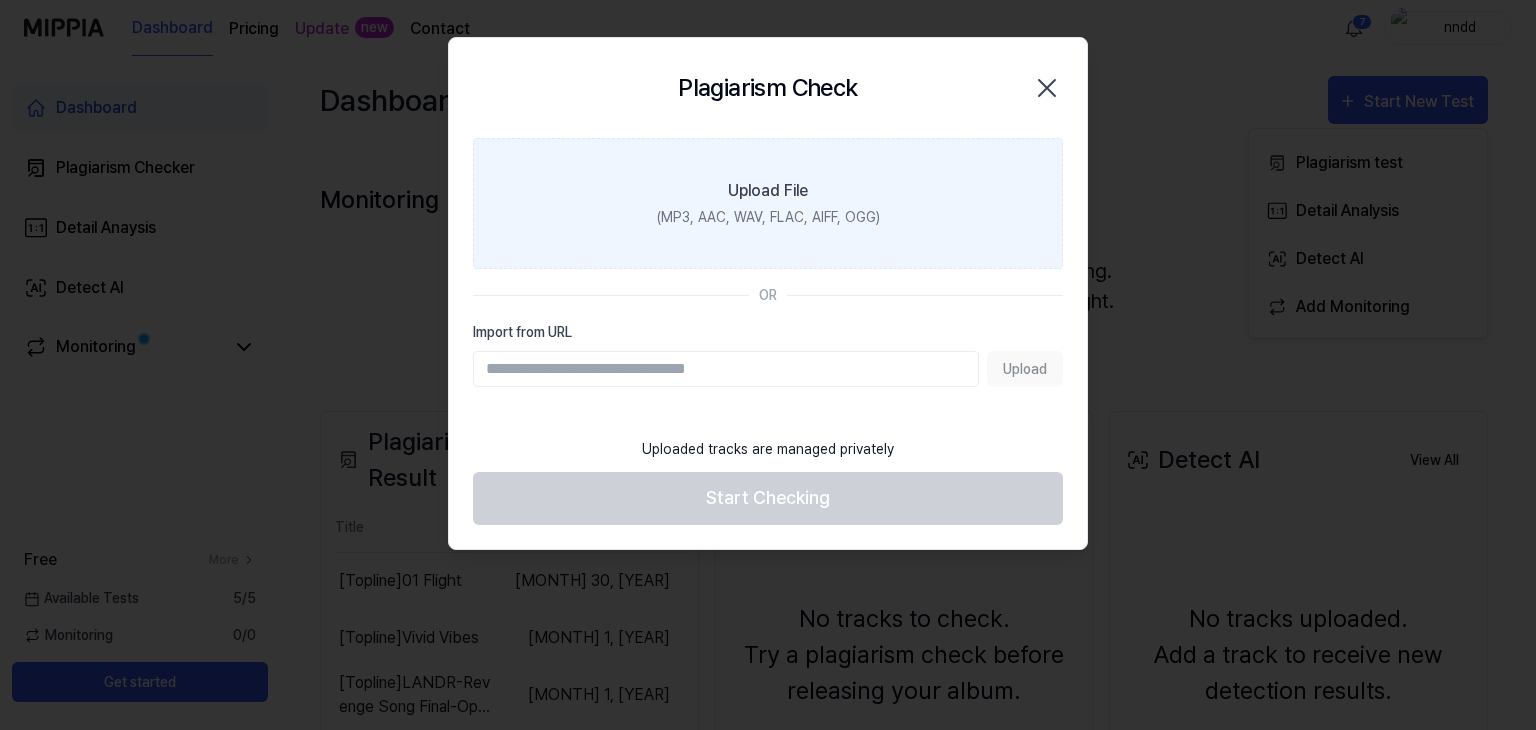 click on "Upload File (MP3, AAC, WAV, FLAC, AIFF, OGG)" at bounding box center (768, 203) 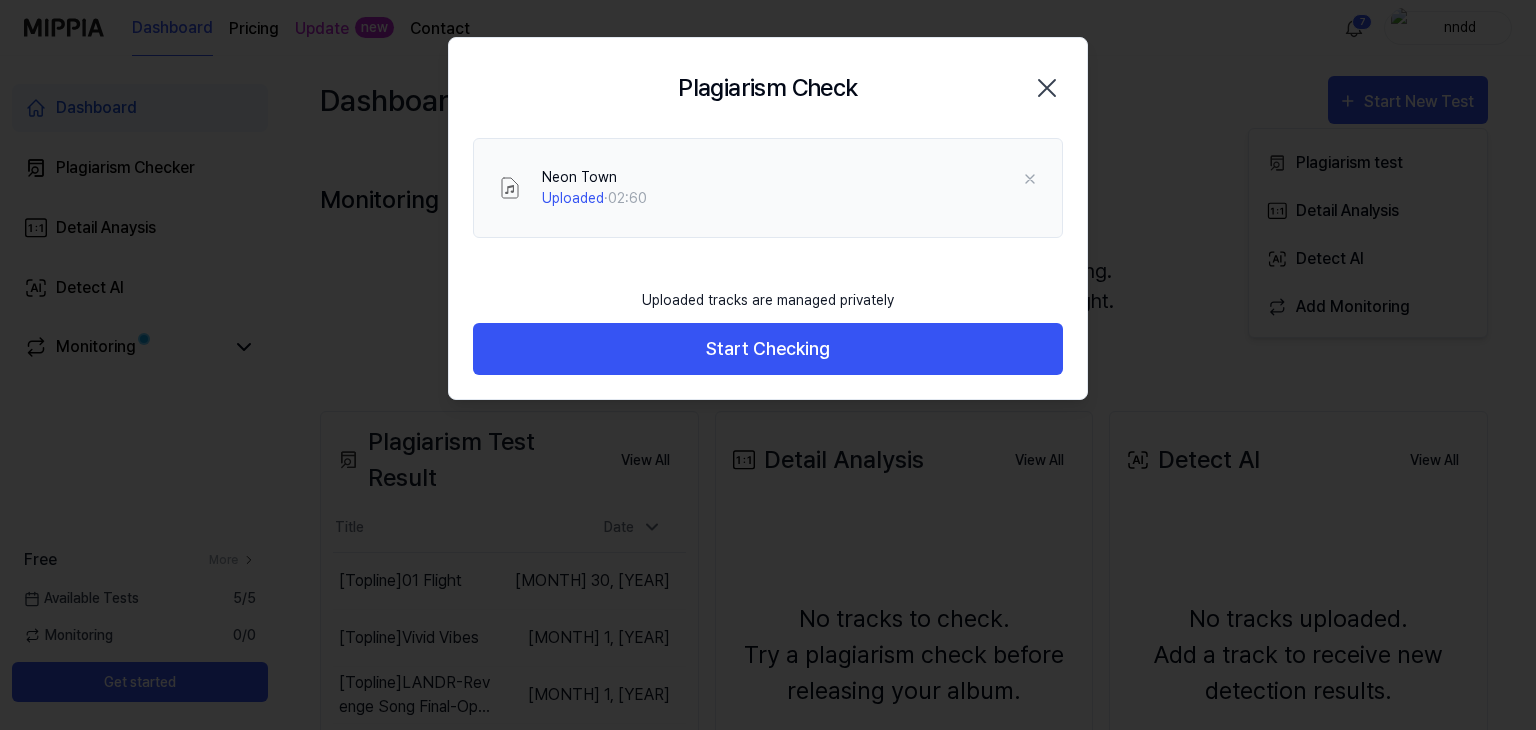 click on "Start Checking" at bounding box center [768, 349] 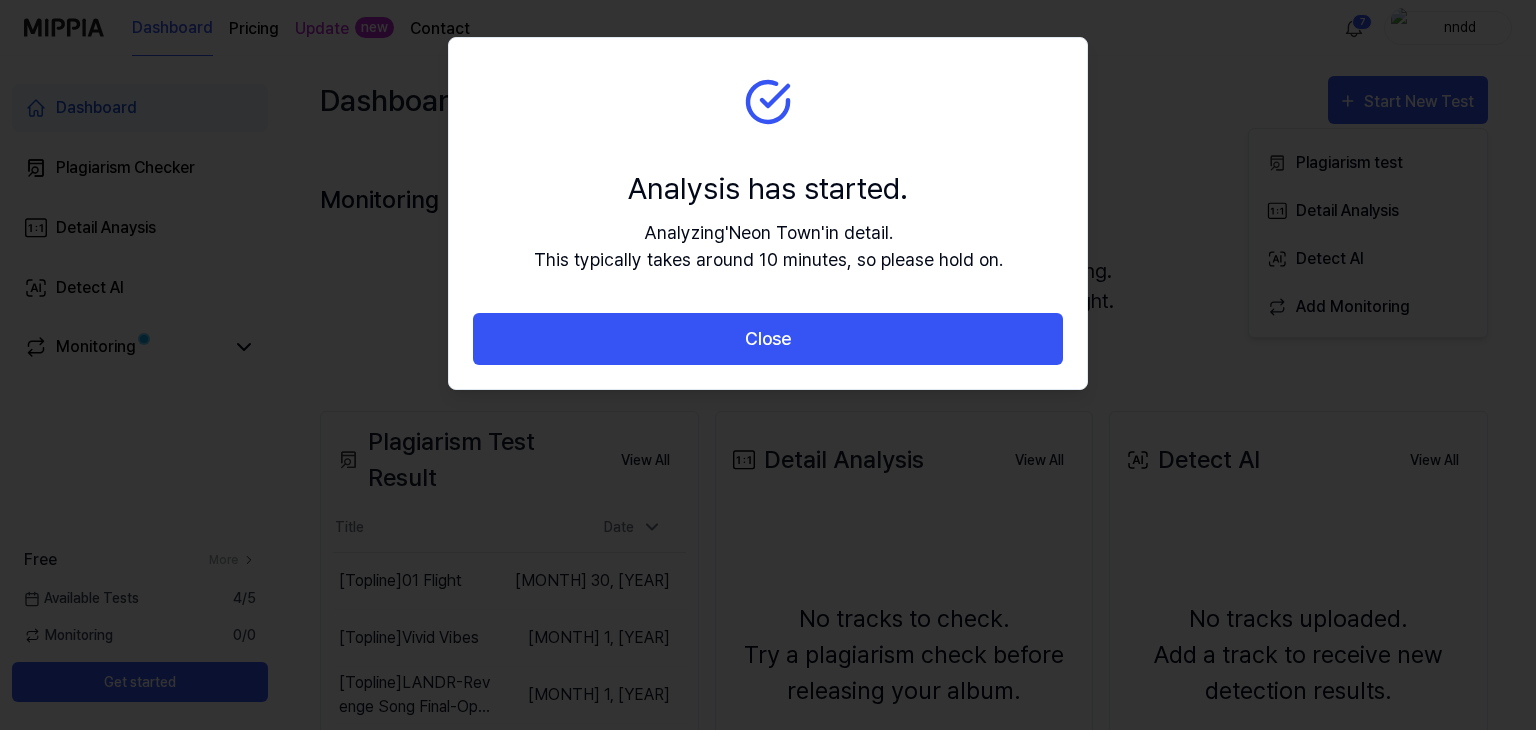 click on "Close" at bounding box center [768, 339] 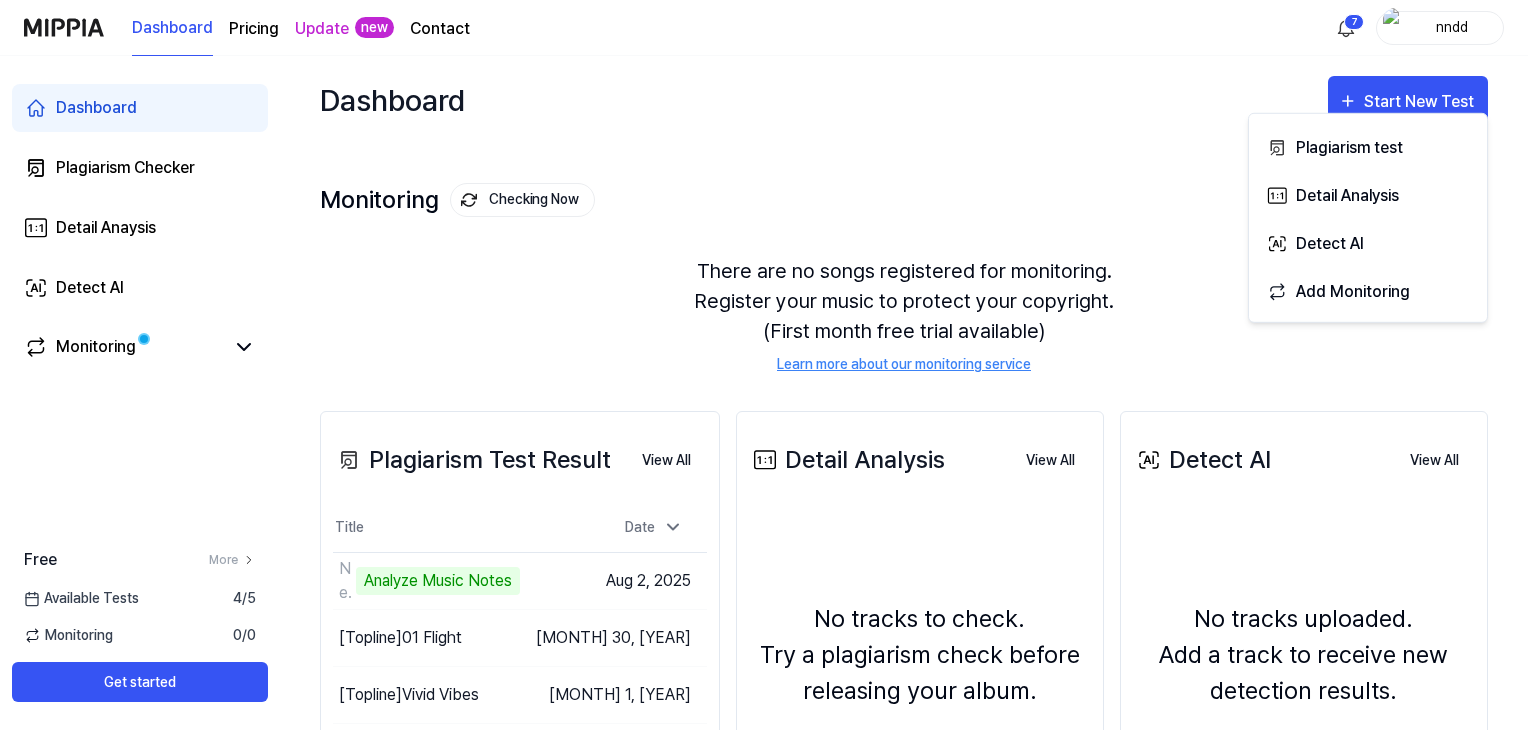 scroll, scrollTop: 34, scrollLeft: 0, axis: vertical 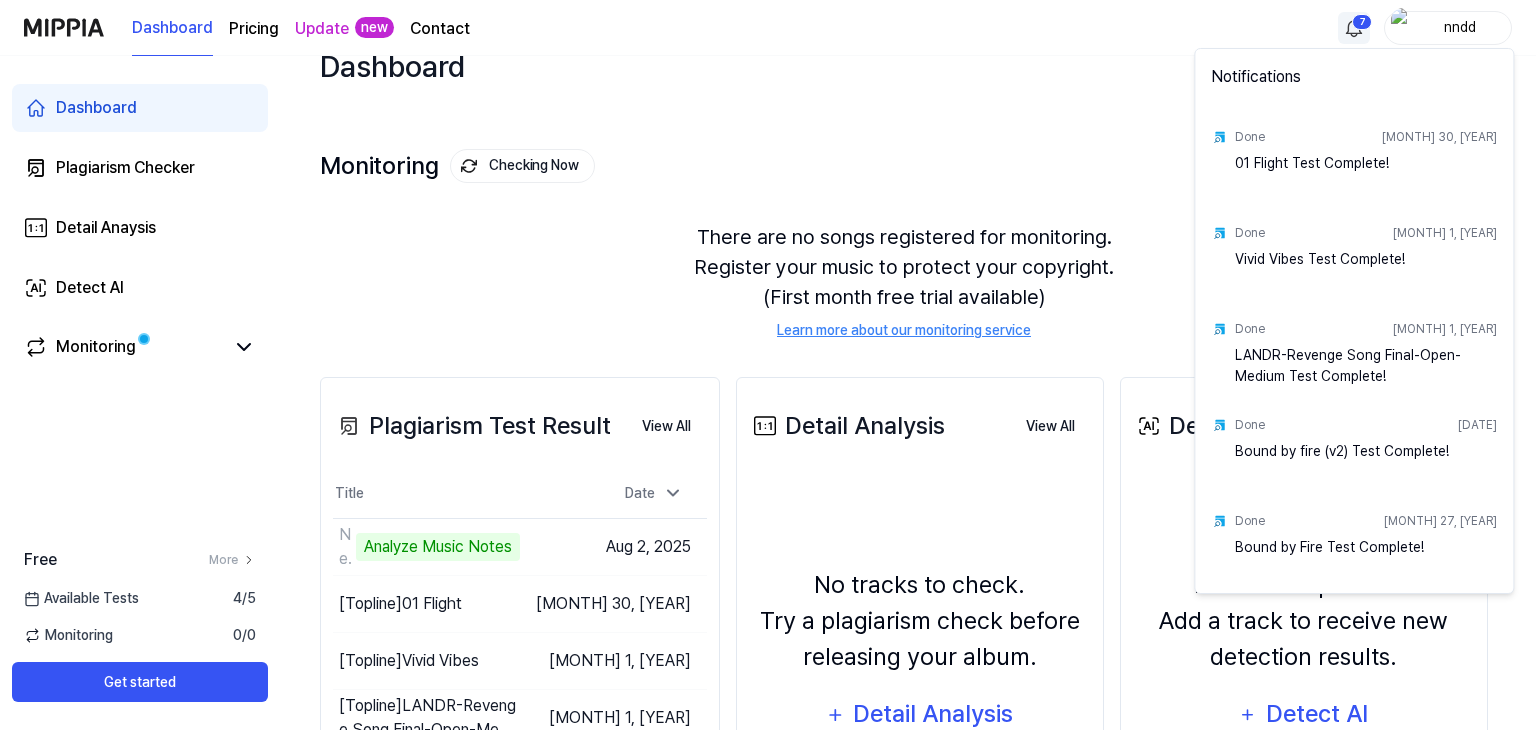 click on "Dashboard Pricing Update new Contact 7 nndd Dashboard Plagiarism Checker Detail Anaysis Detect AI Monitoring Free More Available Tests 4  /  5 Monitoring 0  /  0 Get started Dashboard Start New Test Monitoring Checking Now View All Monitoring There are no songs registered for monitoring.
Register your music to protect your copyright.
(First month free trial available) Learn more about our monitoring service Plagiarism Test Result View All Plagiarism Test Result Title Date Neon Town  Analyze Music Notes Go to Results Aug 2, [YEAR] [TOPLINE] 01 Flight  Go to Results May 3, [YEAR] [TOPLINE] Vivid Vibes Go to Results May 1, [YEAR] [TOPLINE] LANDR-Revenge Song Final-Open-Medium Go to Results May 1, [YEAR] [TOPLINE] Bound by fire (v2) Go to Results Apr 30, [YEAR] [TOPLINE] Revenge  Go to Results Apr 26, [YEAR] [TOPLINE] Vengeance  Go to Results Apr 26, [YEAR] View All Detail Analysis View All Detail Analysis No tracks to check.
Try a plagiarism check before releasing your album. Detail Analysis View All Detect AI View All Done" at bounding box center [768, 331] 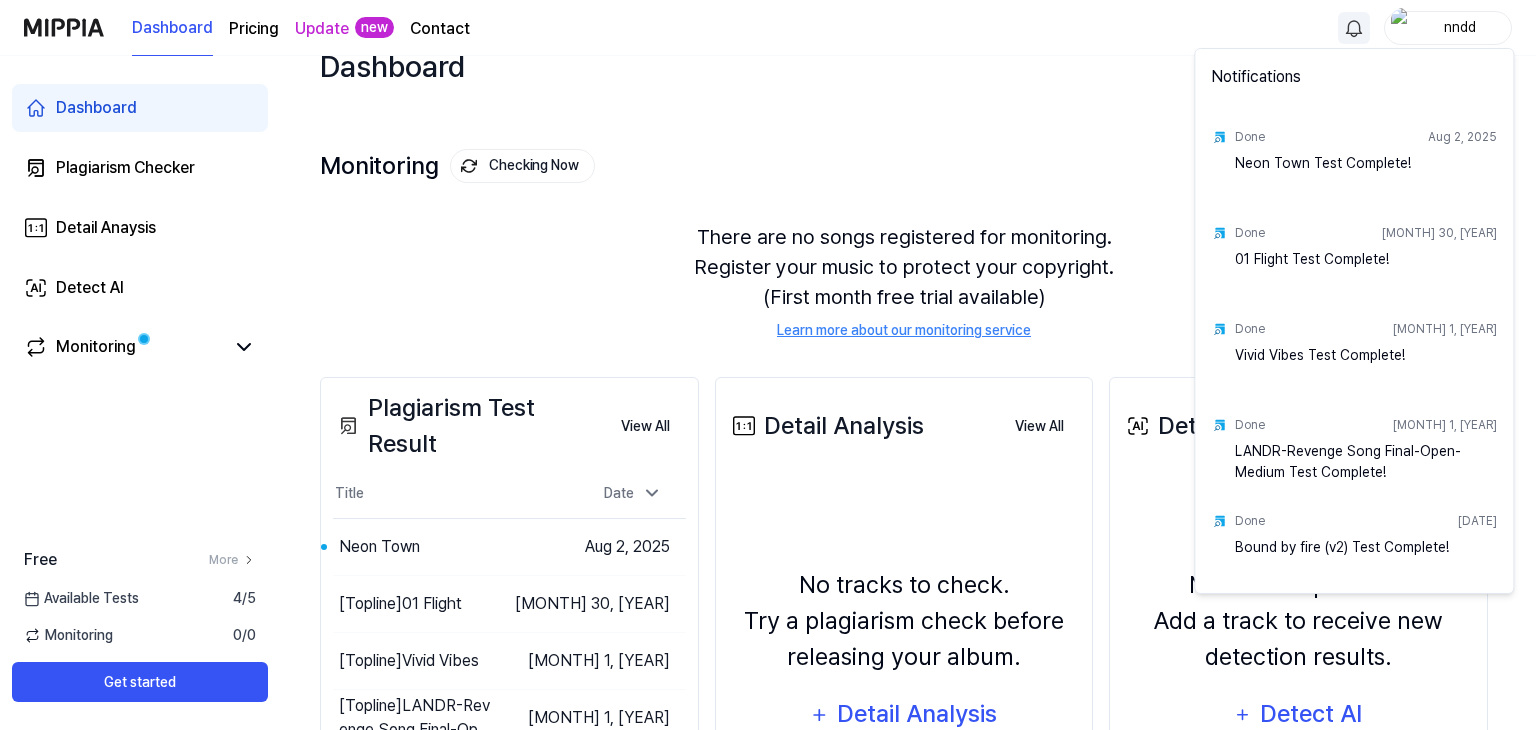 click on "Dashboard Pricing Update new Contact nndd Dashboard Plagiarism Checker Detail Anaysis Detect AI Monitoring Free More Available Tests 4  /  5 Monitoring 0  /  0 Get started Dashboard Start New Test Monitoring Checking Now View All Monitoring There are no songs registered for monitoring.
Register your music to protect your copyright.
(First month free trial available) Learn more about our monitoring service Plagiarism Test Result View All Plagiarism Test Result Title Date Neon Town  Go to Results Aug 2, [YEAR] [TOPLINE] 01 Flight  Go to Results May 3, [YEAR] [TOPLINE] Vivid Vibes Go to Results May 1, [YEAR] [TOPLINE] LANDR-Revenge Song Final-Open-Medium Go to Results May 1, [YEAR] [TOPLINE] Bound by fire (v2) Go to Results Apr 30, [YEAR] [TOPLINE] Revenge  Go to Results Apr 26, [YEAR] [TOPLINE] Vengeance  Go to Results Apr 26, [YEAR] View All Detail Analysis View All Detail Analysis No tracks to check.
Try a plagiarism check before releasing your album. Detail Analysis View All Detect AI View All Detect AI View All" at bounding box center [768, 331] 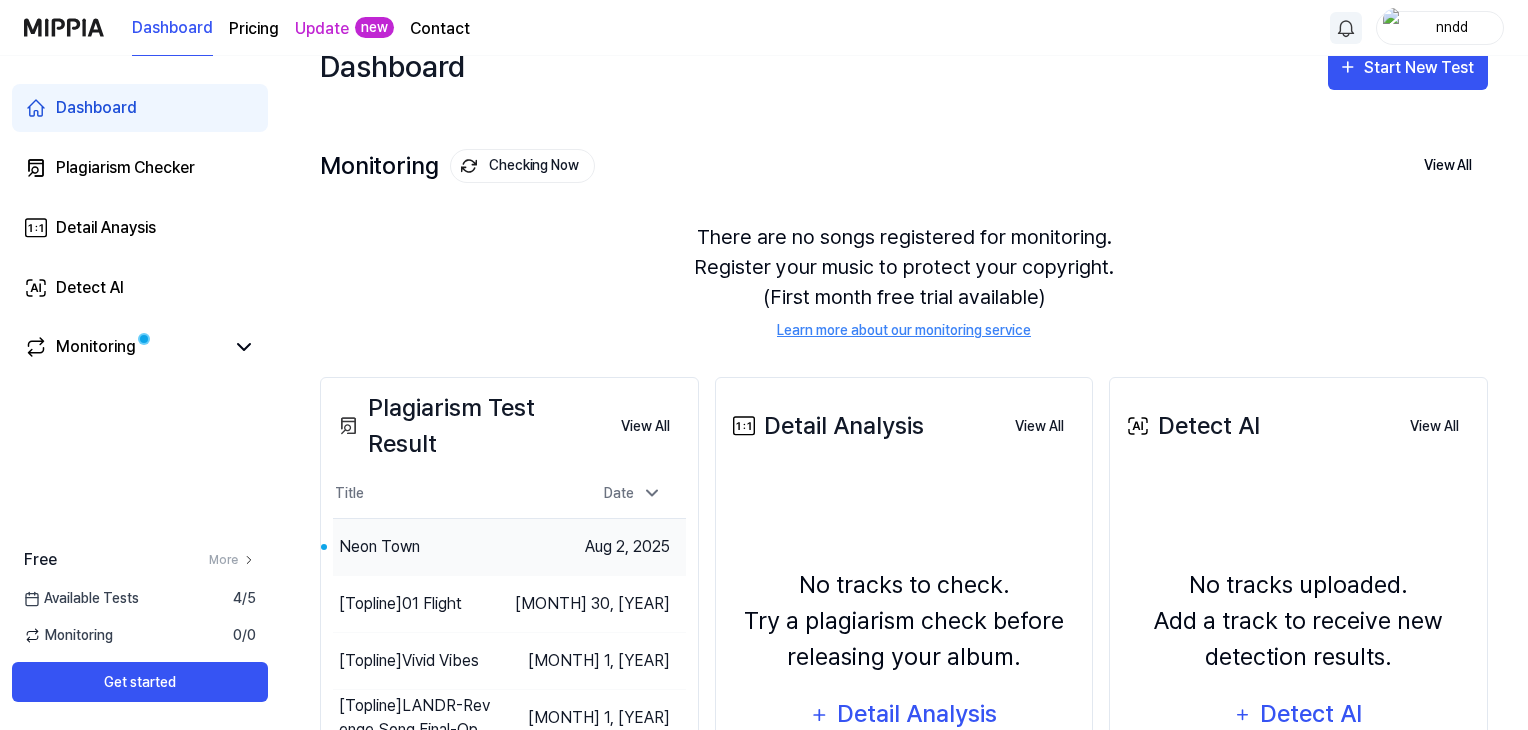 click on "Neon Town" at bounding box center [379, 547] 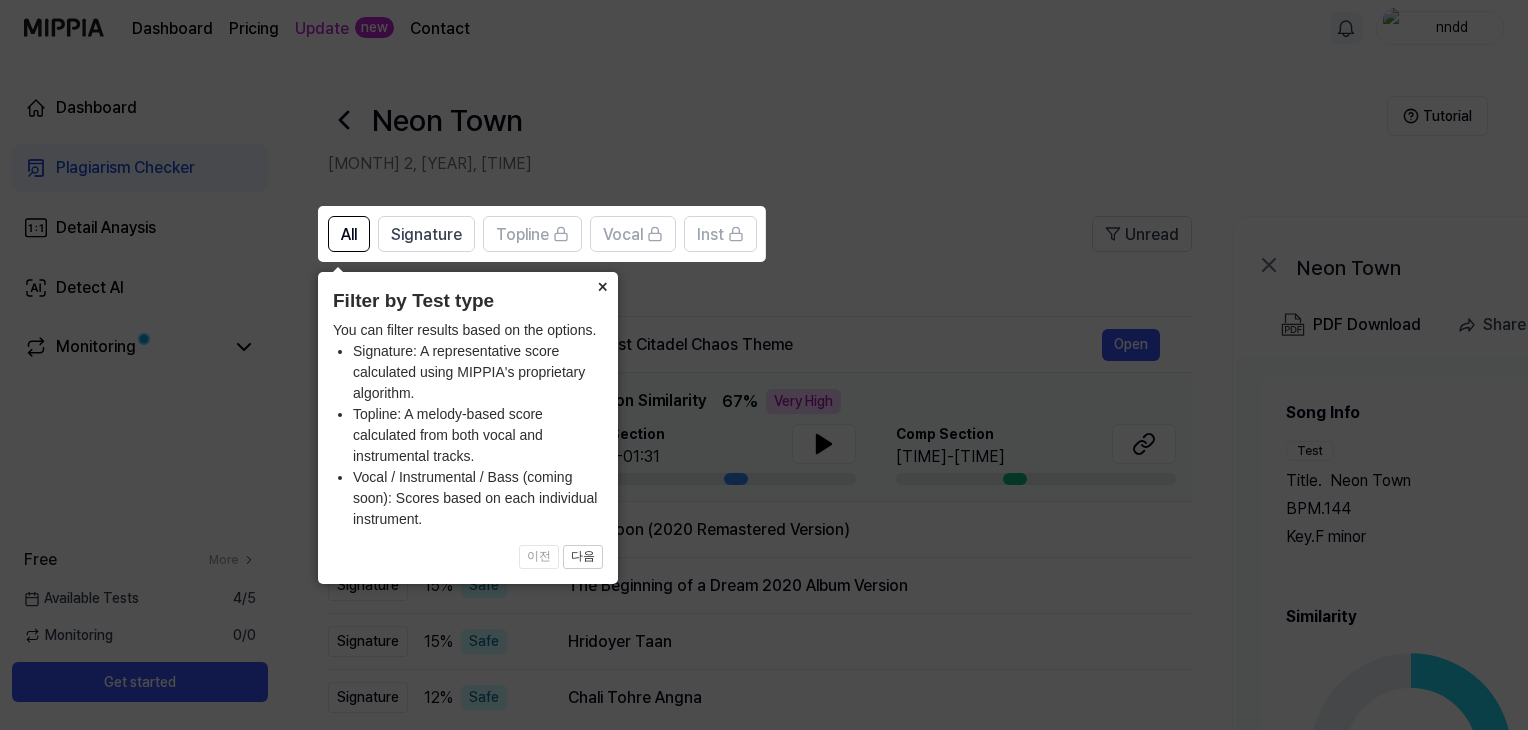 click on "×" at bounding box center [602, 286] 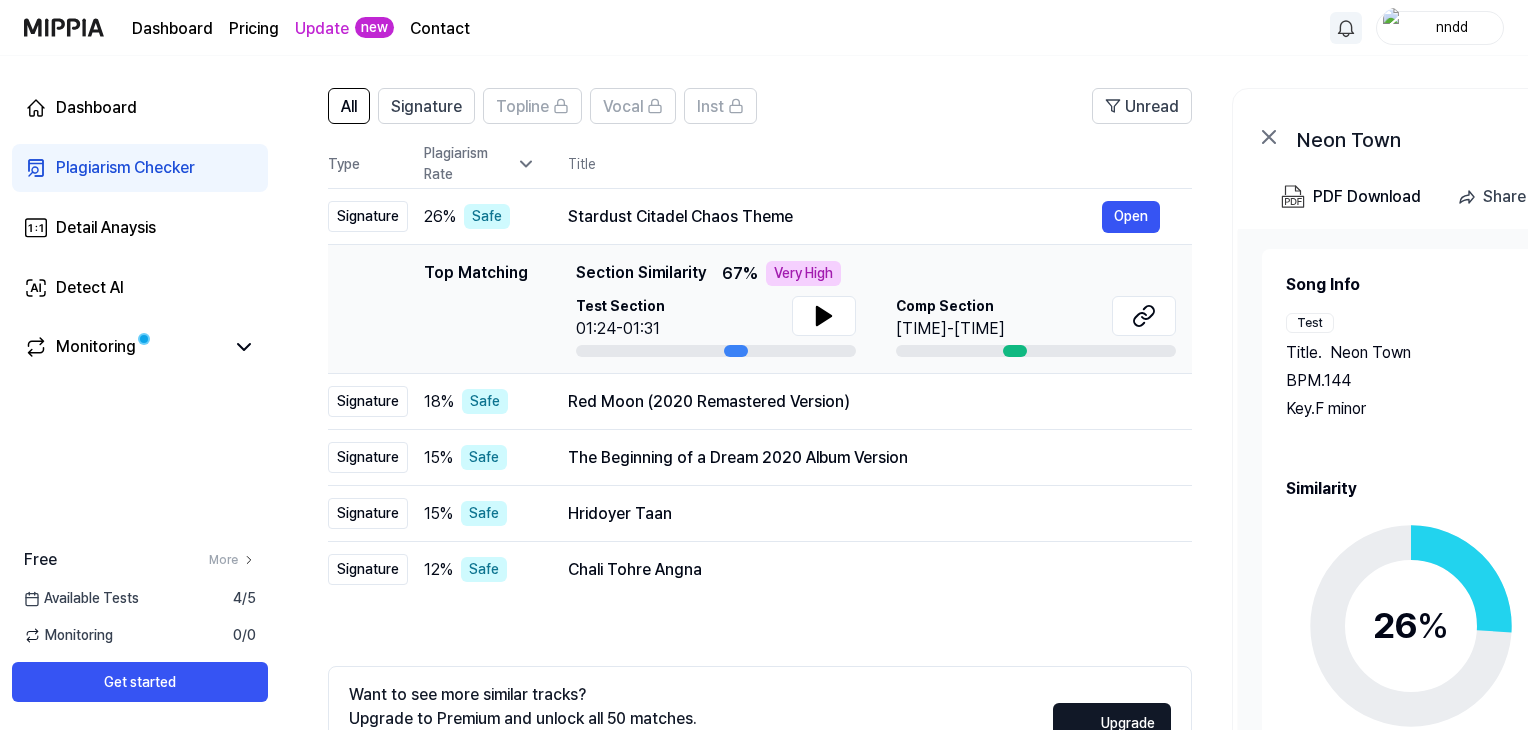 scroll, scrollTop: 136, scrollLeft: 0, axis: vertical 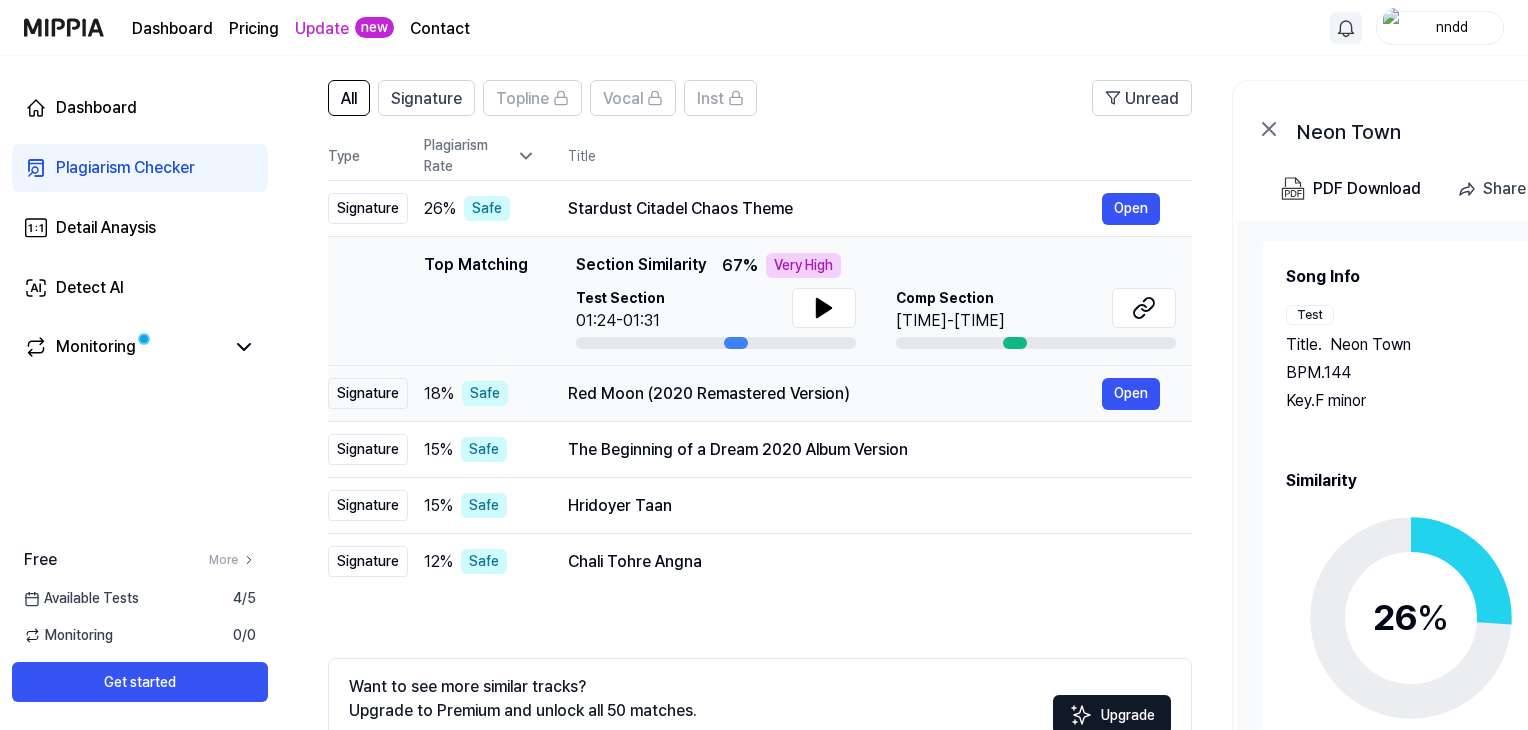 click on "Red Moon (2020 Remastered Version)" at bounding box center (835, 394) 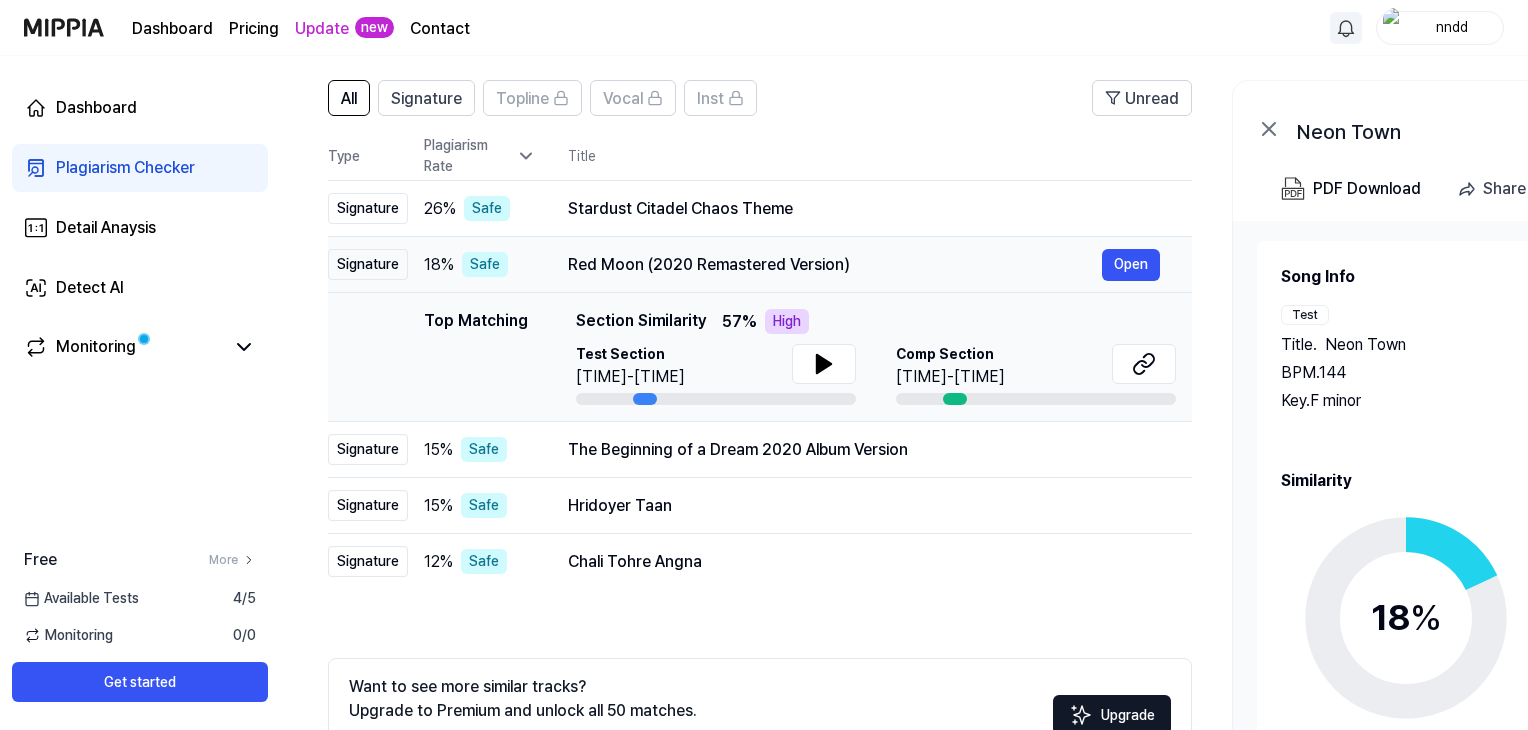 click on "Red Moon (2020 Remastered Version)" at bounding box center (835, 265) 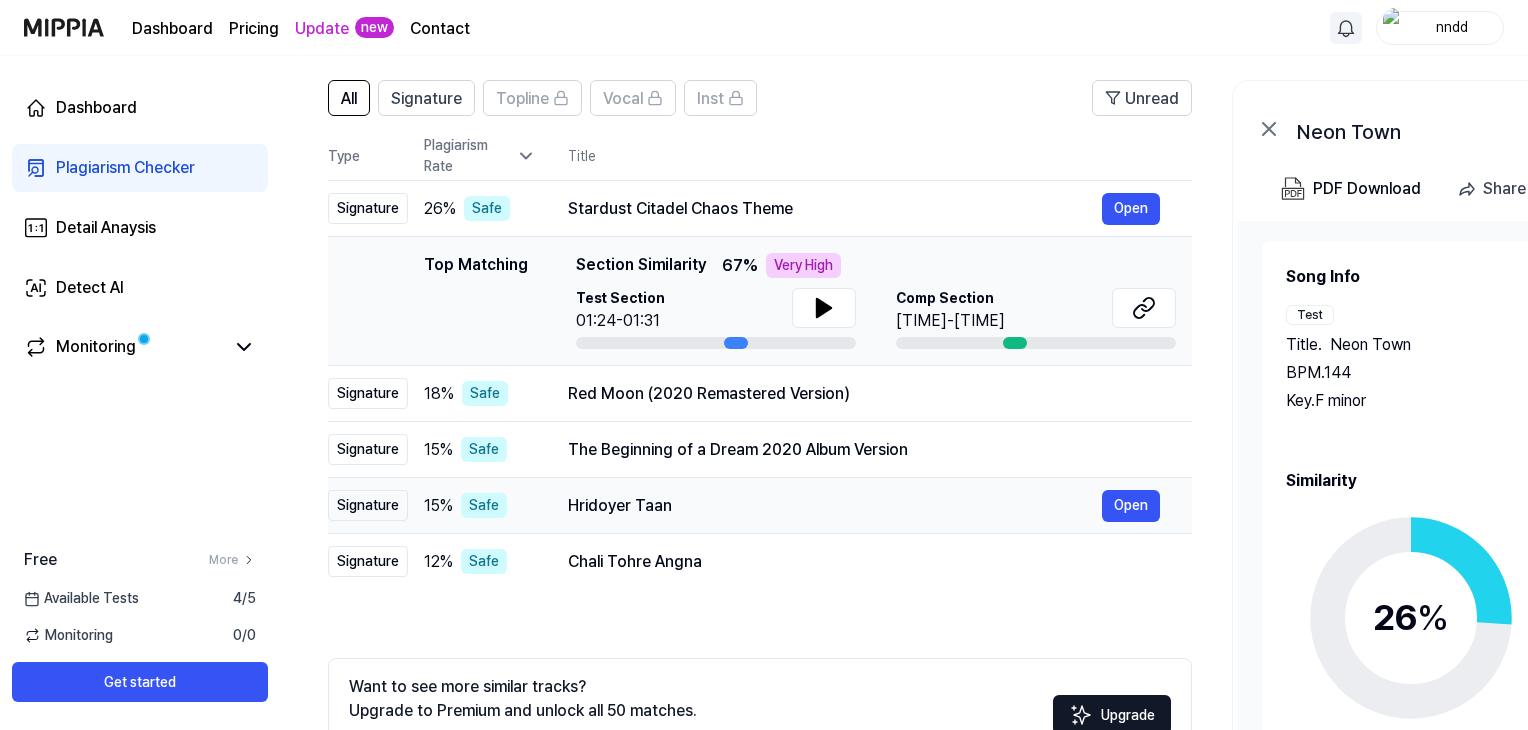 click on "Hridoyer Taan Open" at bounding box center [864, 506] 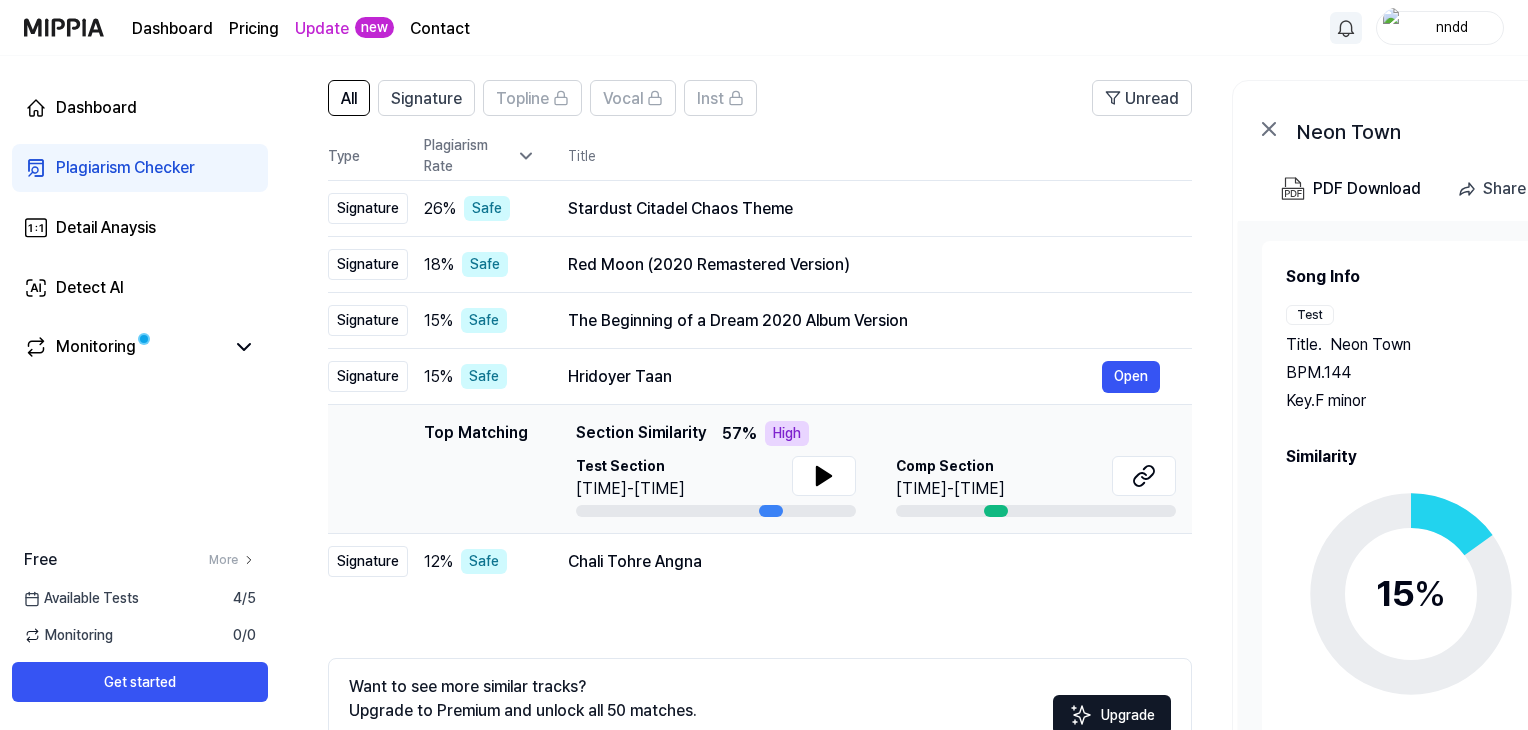 click on "Title" at bounding box center [880, 156] 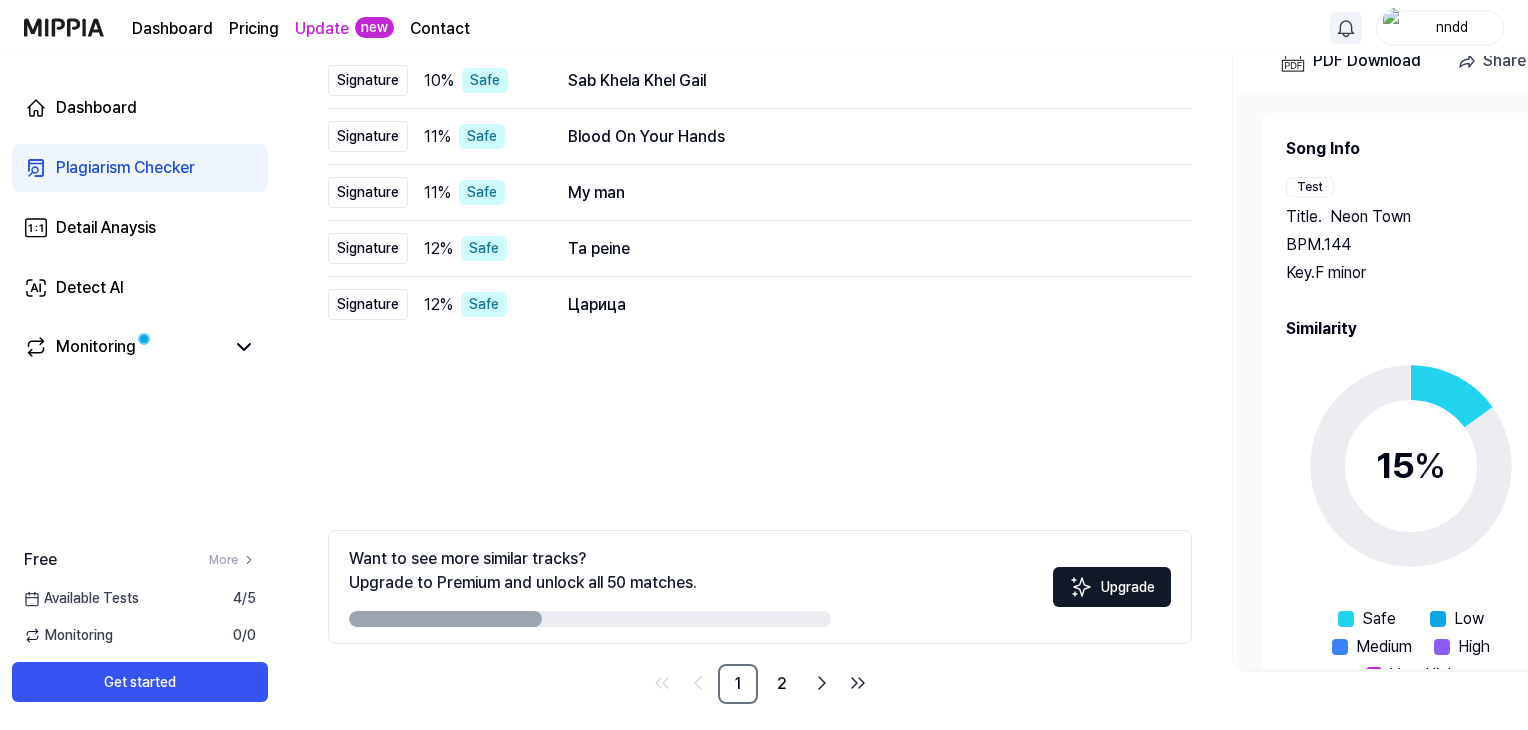scroll, scrollTop: 278, scrollLeft: 0, axis: vertical 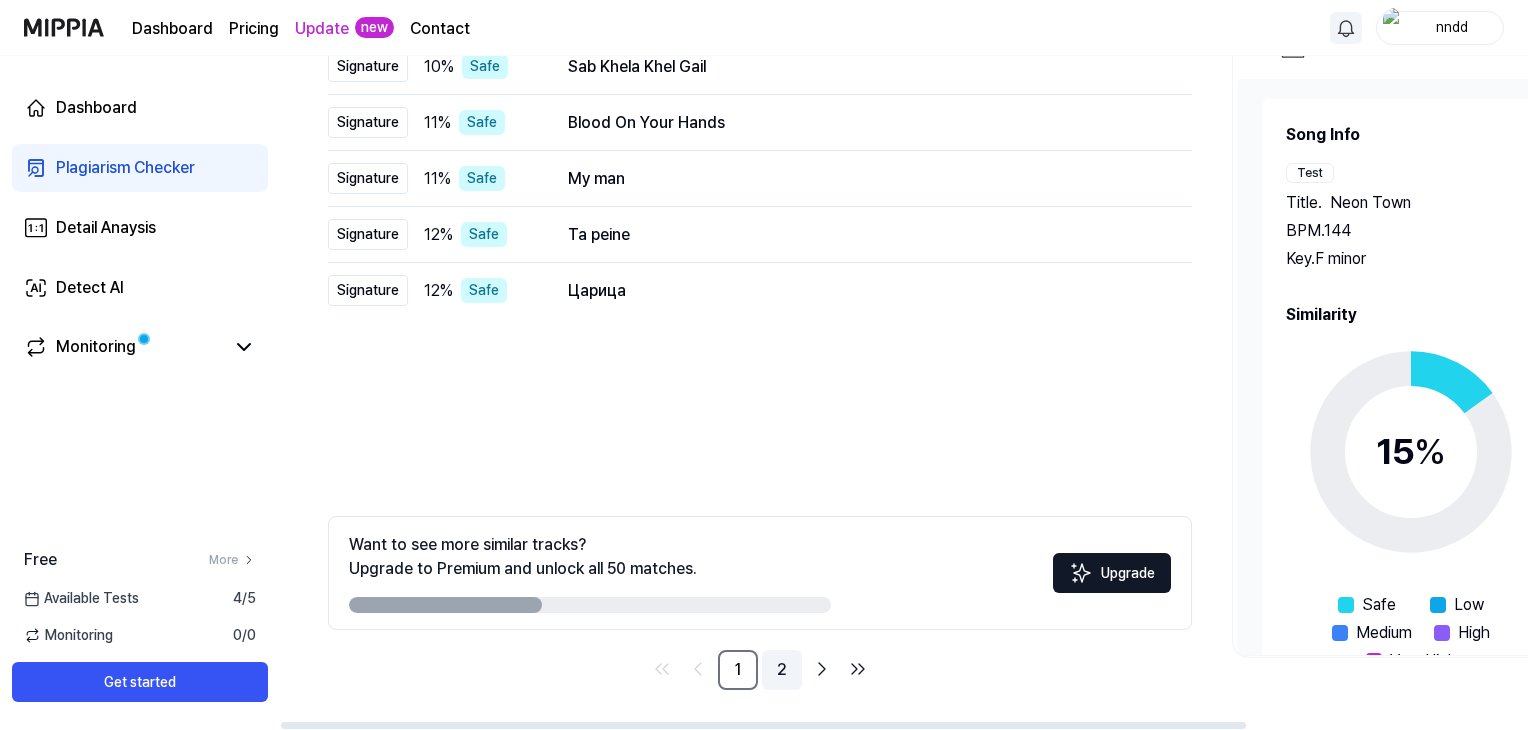 click on "2" at bounding box center (782, 670) 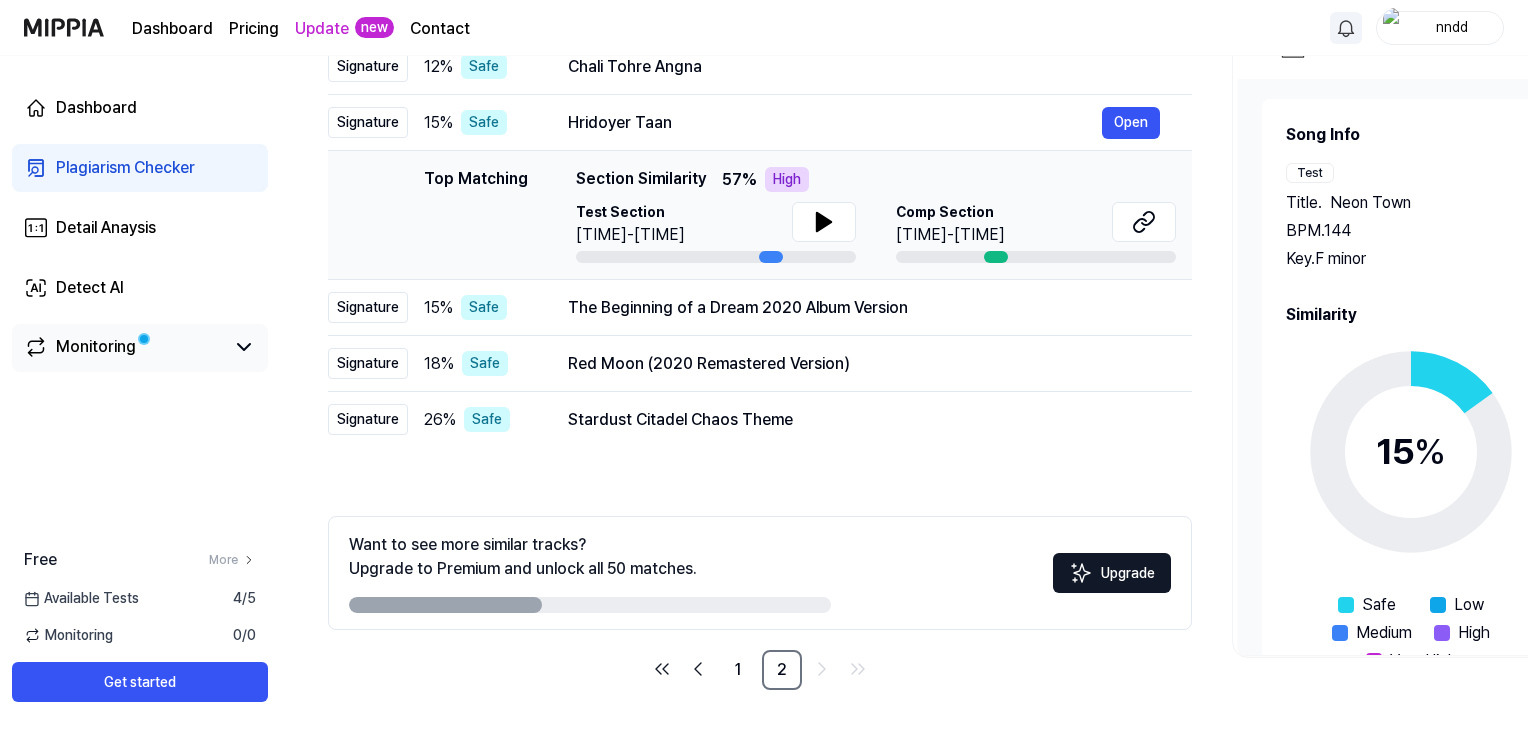 click on "Monitoring" at bounding box center (140, 348) 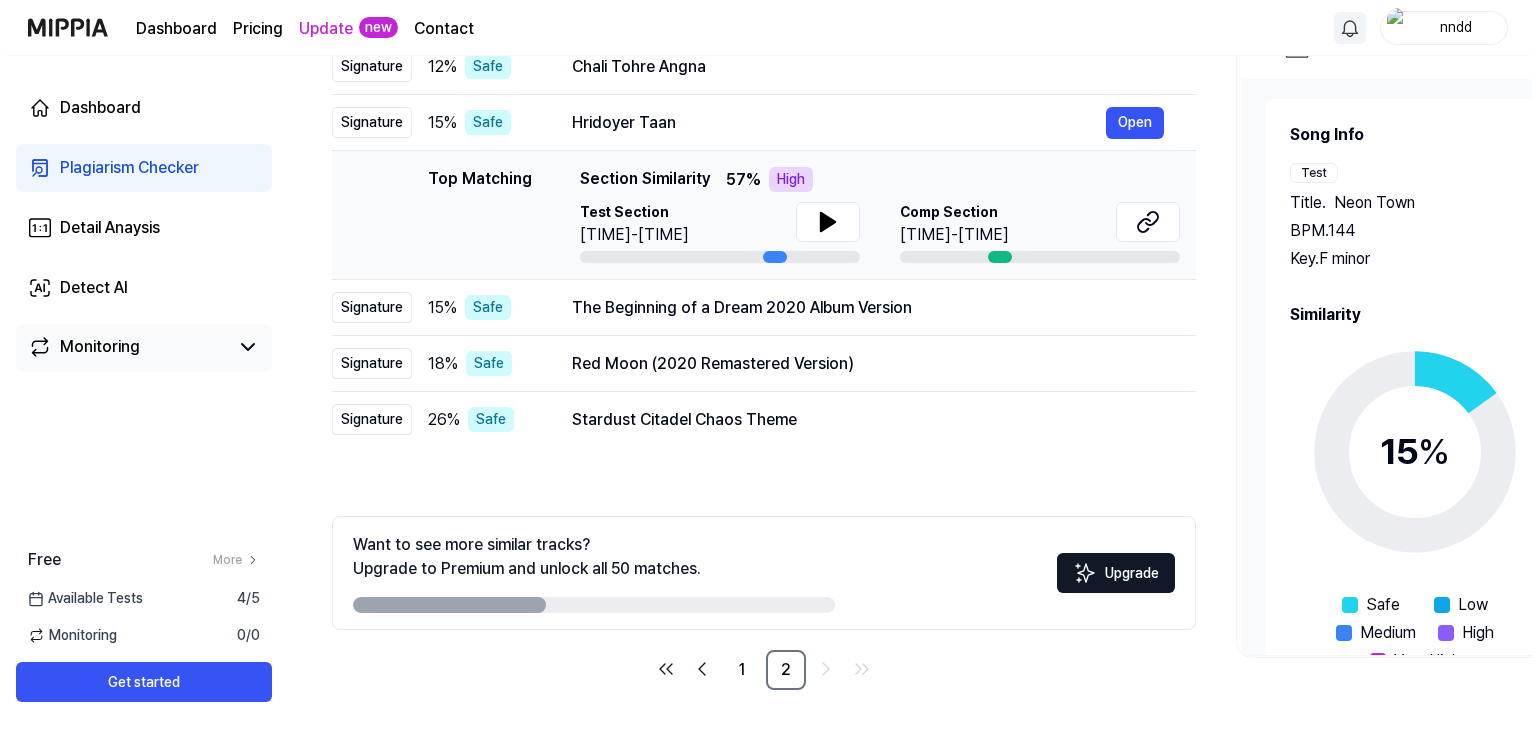 scroll, scrollTop: 0, scrollLeft: 0, axis: both 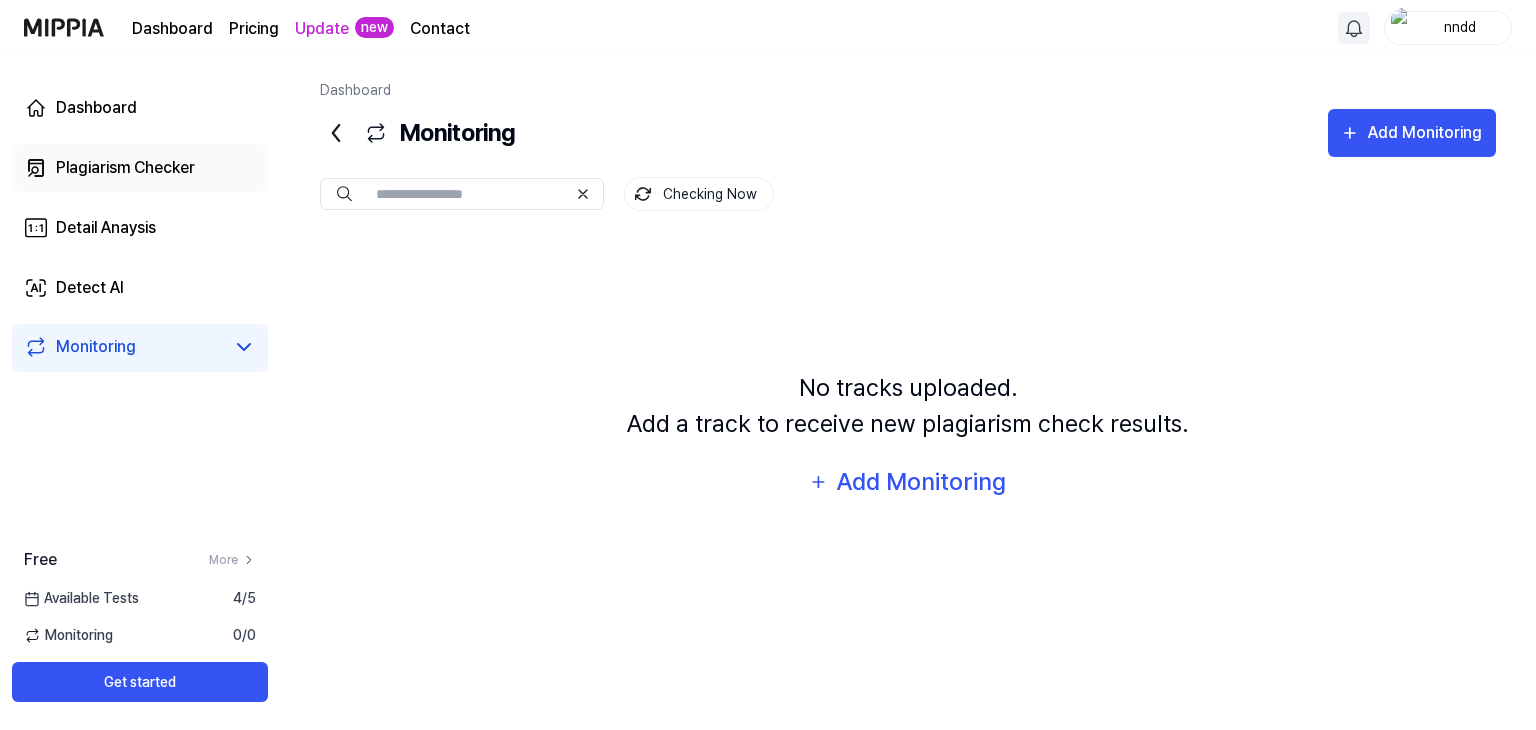 click on "Plagiarism Checker" at bounding box center (140, 168) 